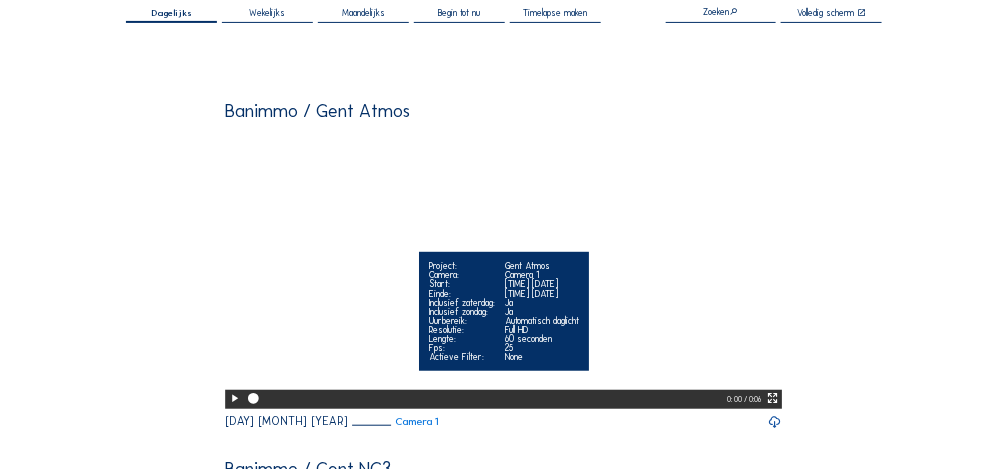 scroll, scrollTop: 133, scrollLeft: 0, axis: vertical 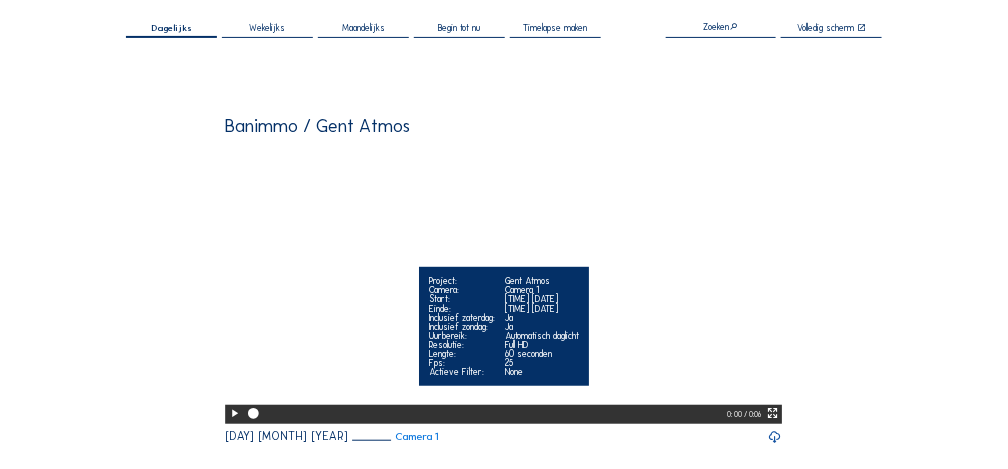 click on "Your browser does not support the video tag." at bounding box center (503, 283) 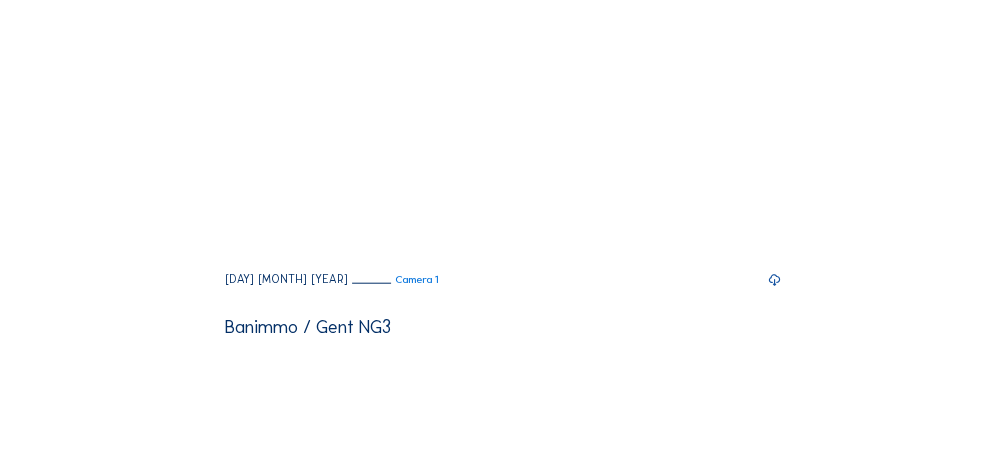 scroll, scrollTop: 266, scrollLeft: 0, axis: vertical 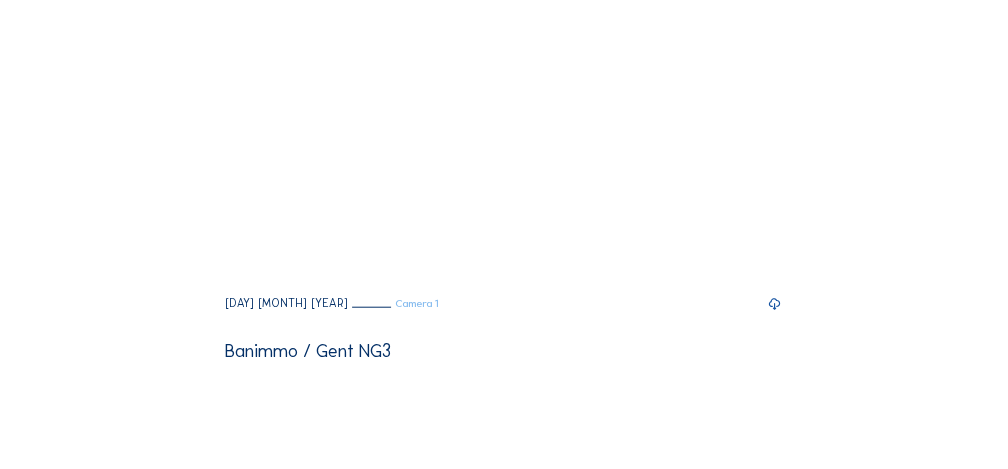 click on "Camera 1" at bounding box center (395, 304) 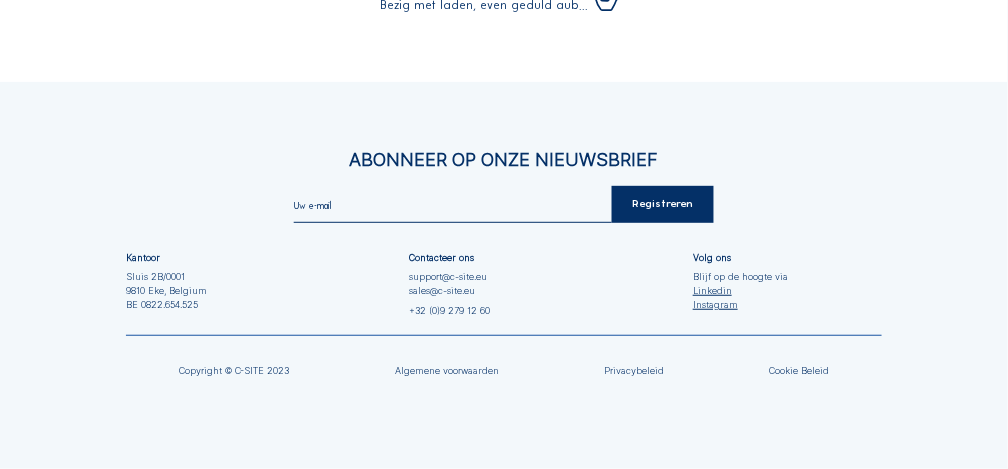 scroll, scrollTop: 0, scrollLeft: 0, axis: both 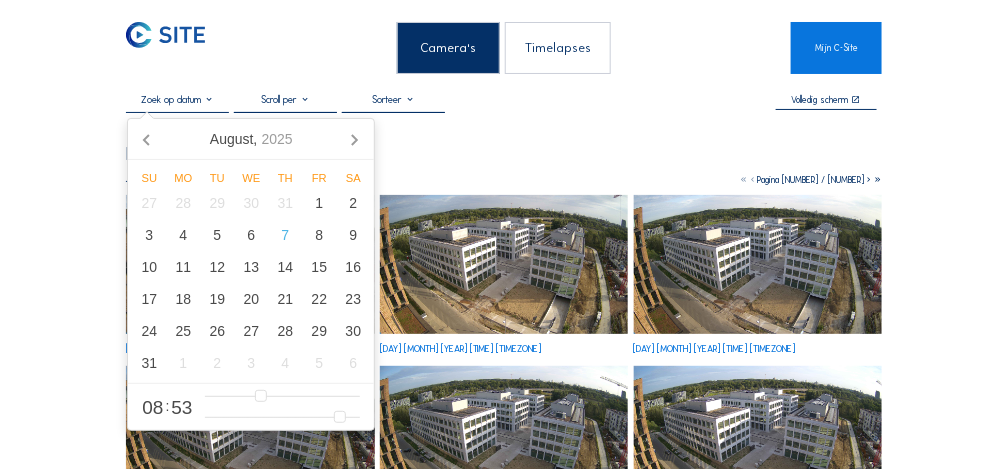 click at bounding box center [177, 99] 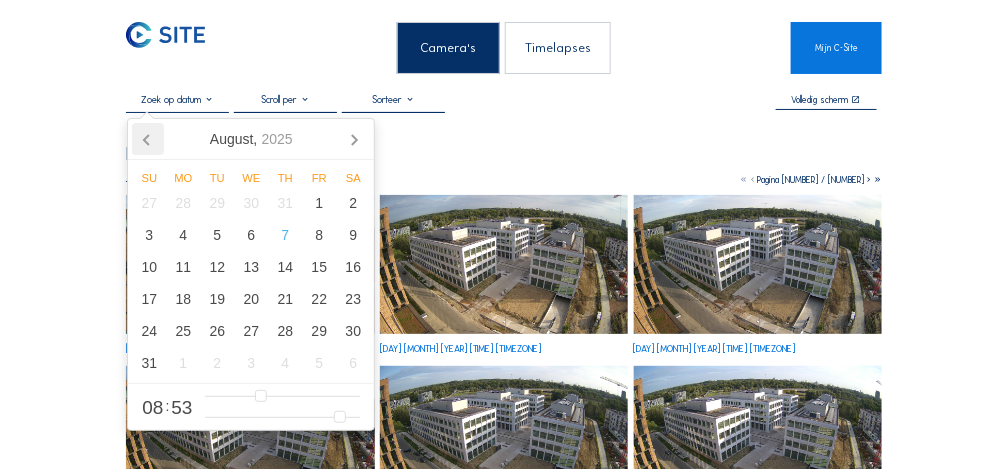 click 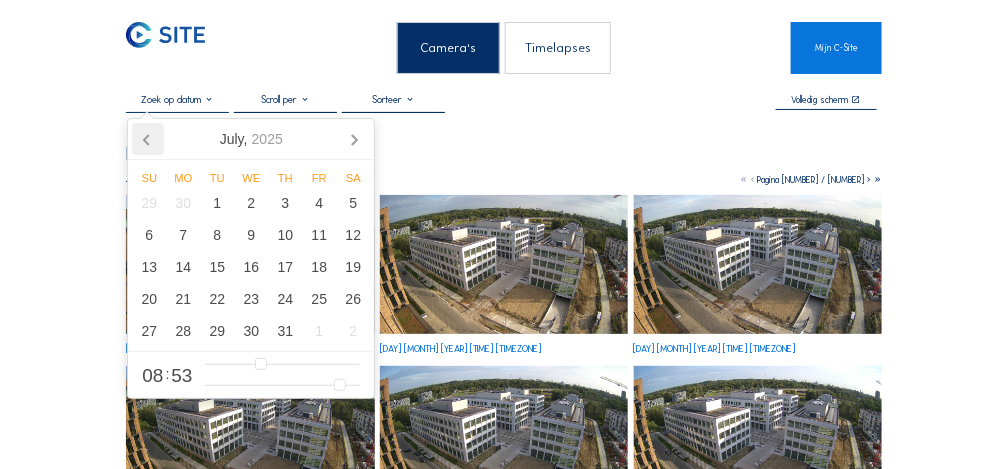click 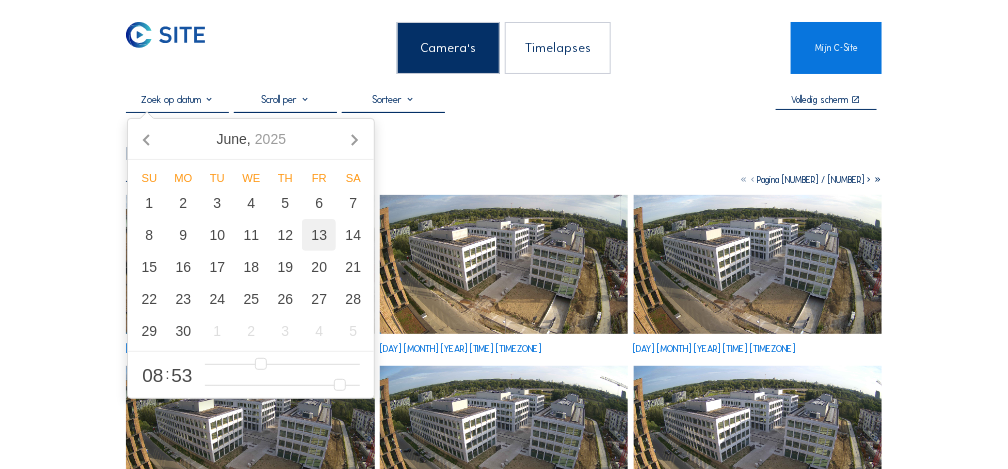 click on "13" at bounding box center [319, 235] 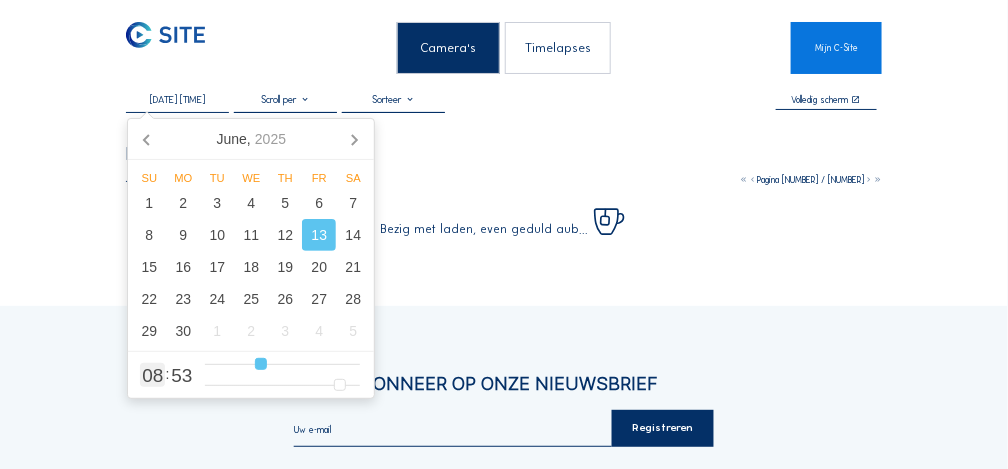 type on "[DATE] [TIME]" 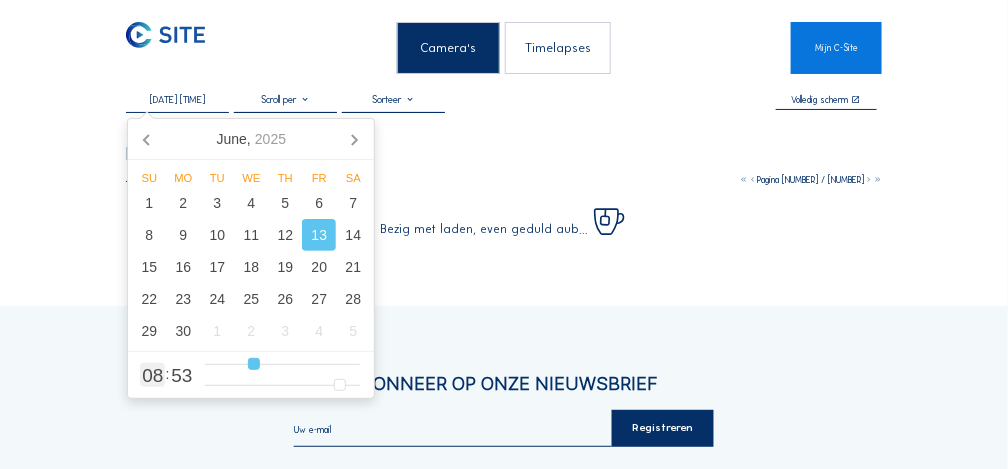 type on "[DATE] [TIME]" 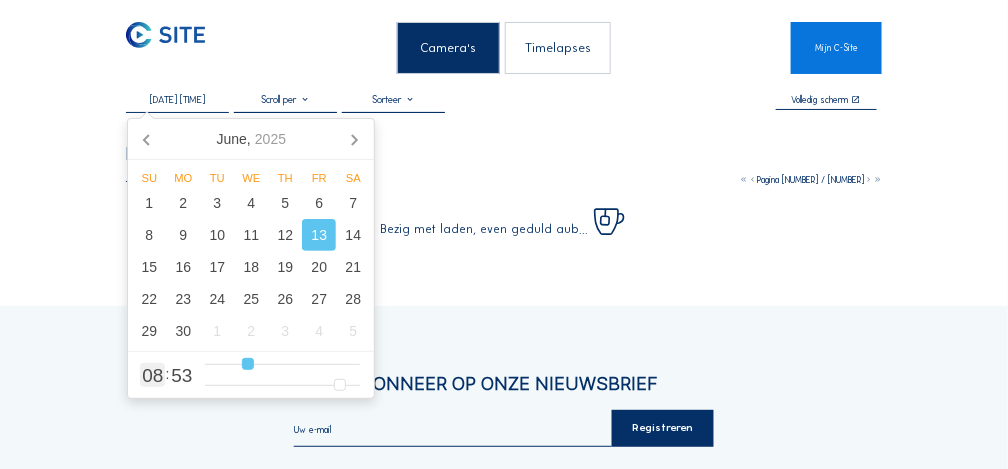 type on "[DATE] [TIME]" 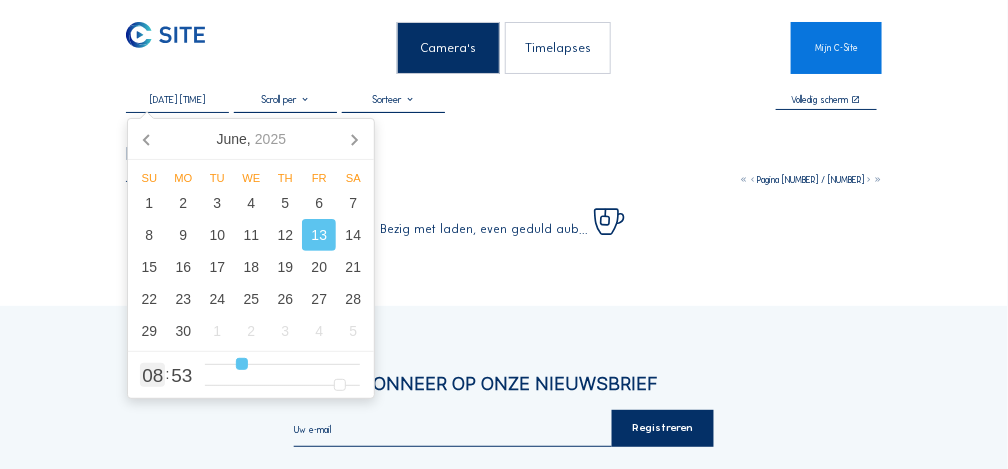 type on "[DATE] [TIME]" 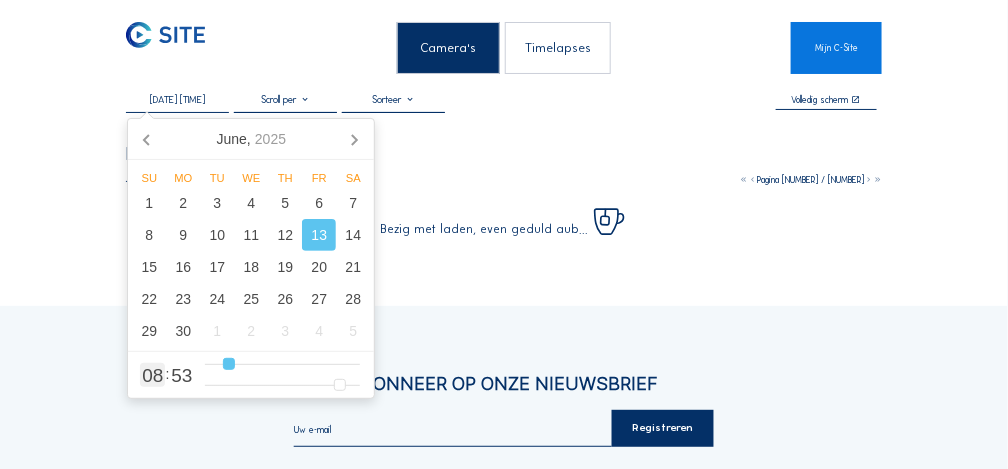 type on "[DATE] [TIME]" 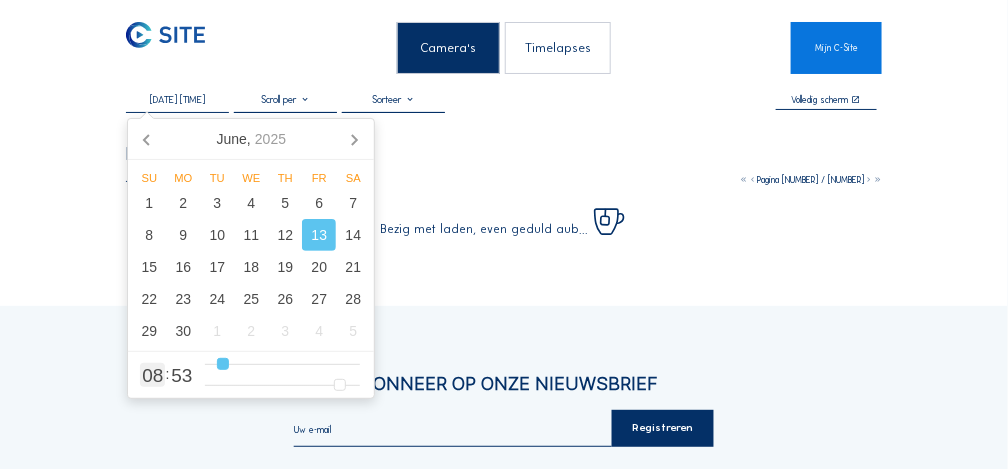 type on "[DATE] [TIME]" 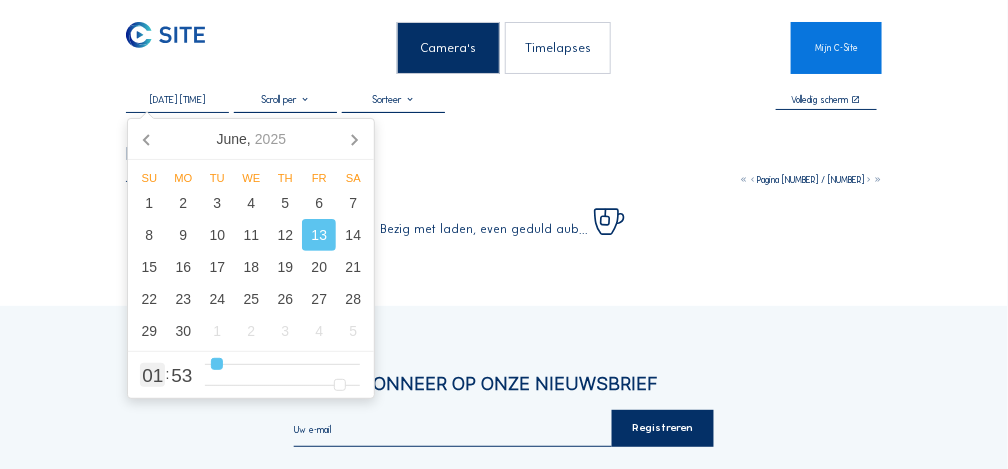 type on "[DATE] [TIME]" 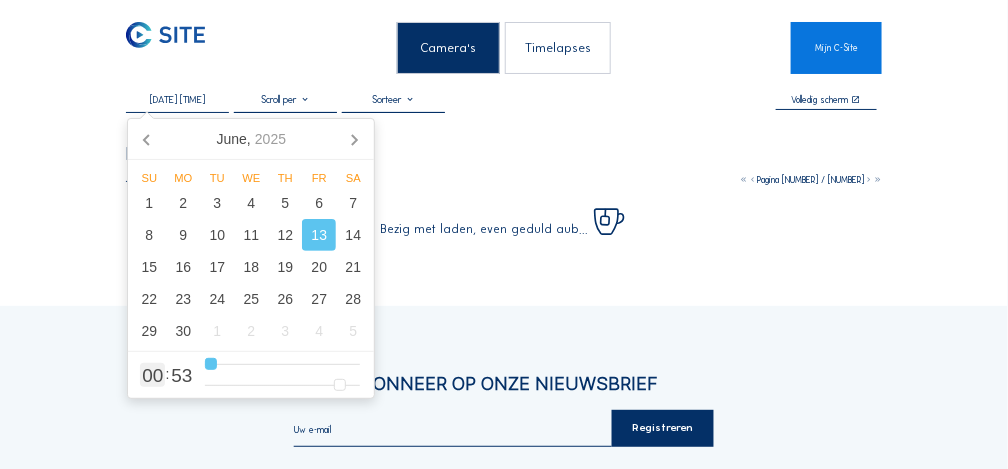 type on "[DATE] [TIME]" 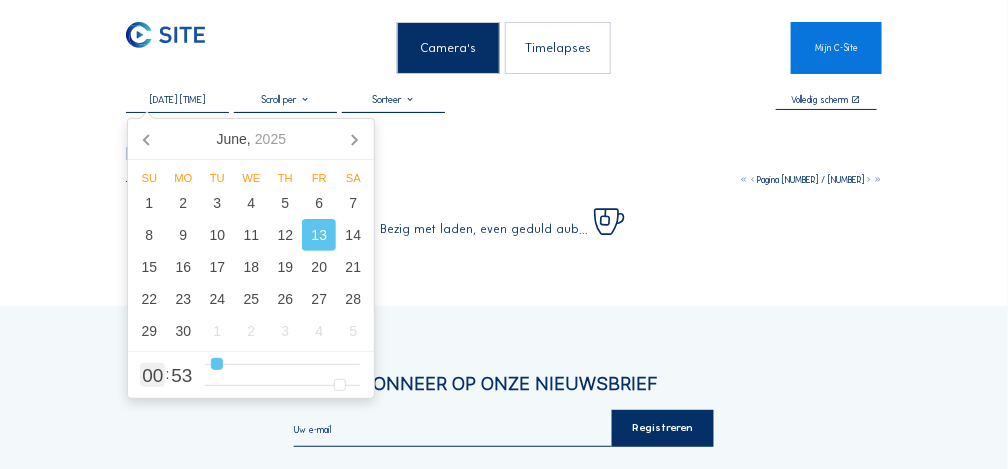 type on "[DATE] [TIME]" 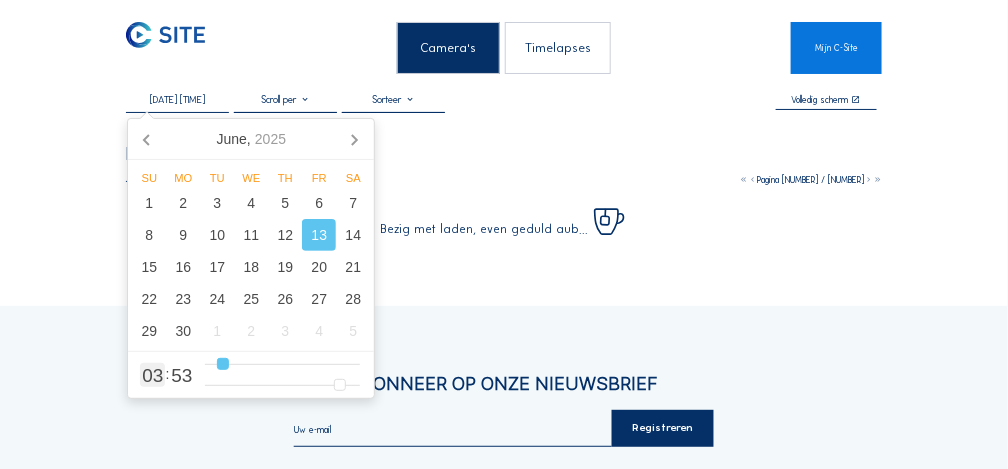 type on "[DATE] [TIME]" 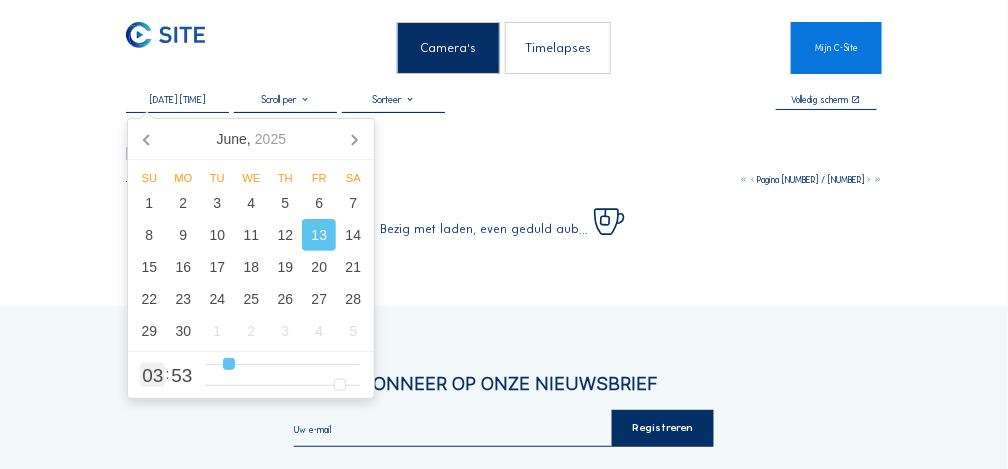 type on "[DATE] [TIME]" 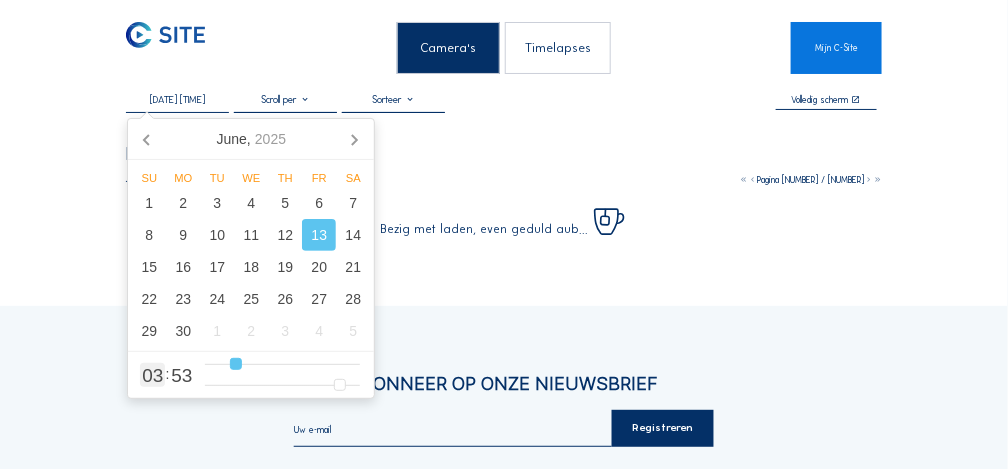 type on "[DATE] [TIME]" 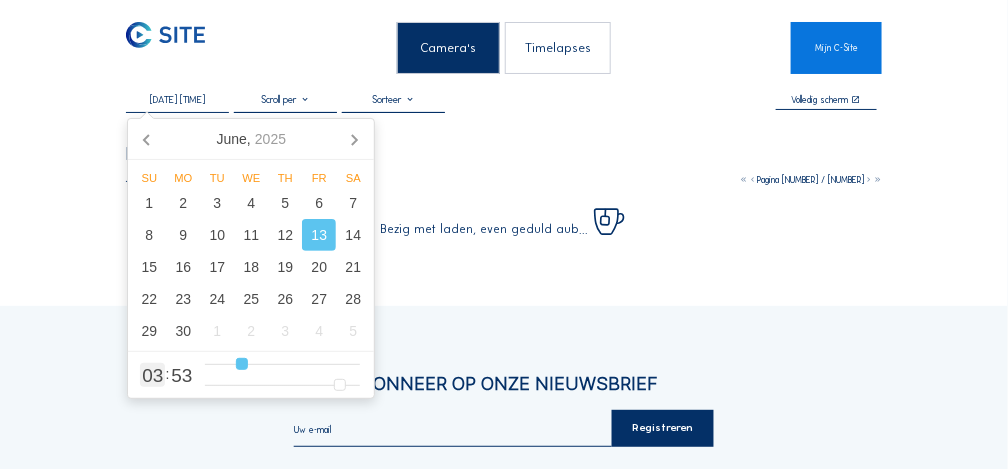 type on "[DATE] [TIME]" 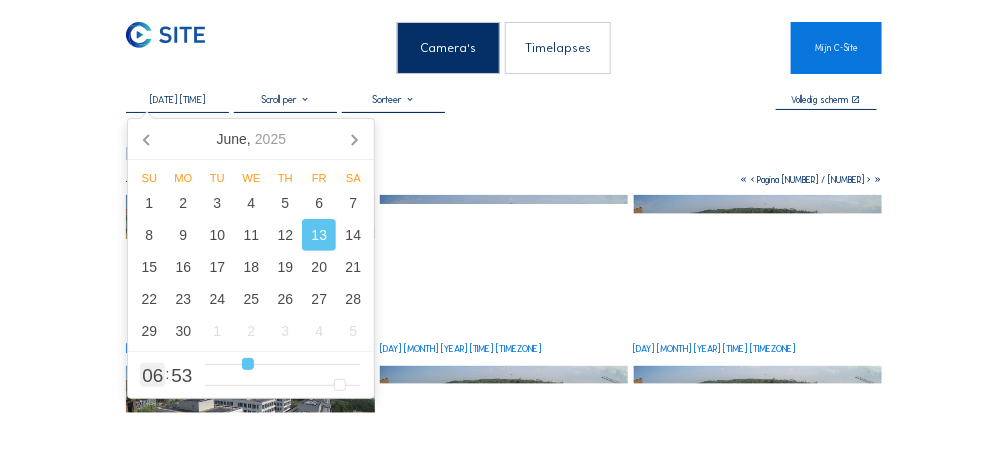 type on "[DATE] [TIME]" 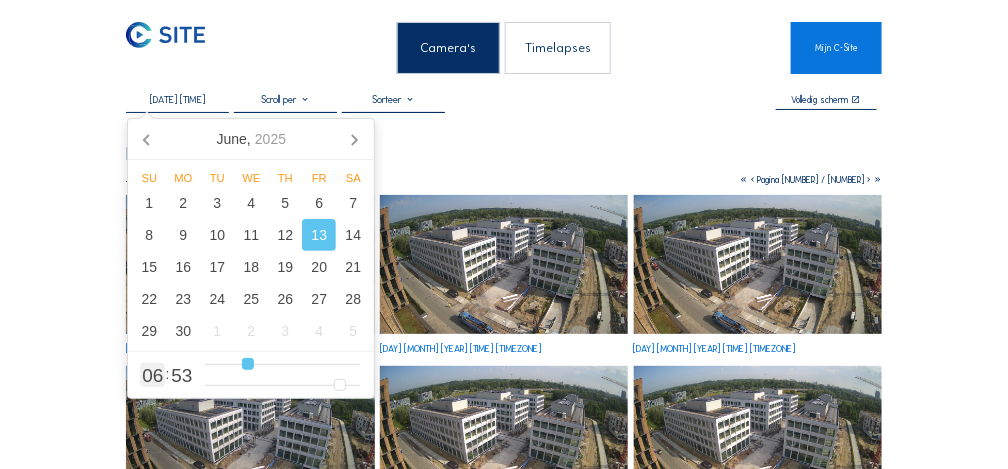 type on "5" 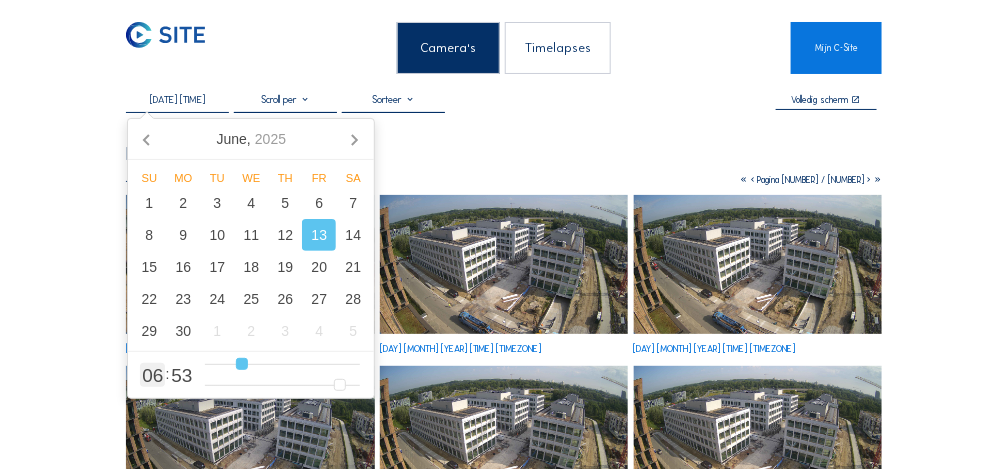 type on "[DATE] [TIME]" 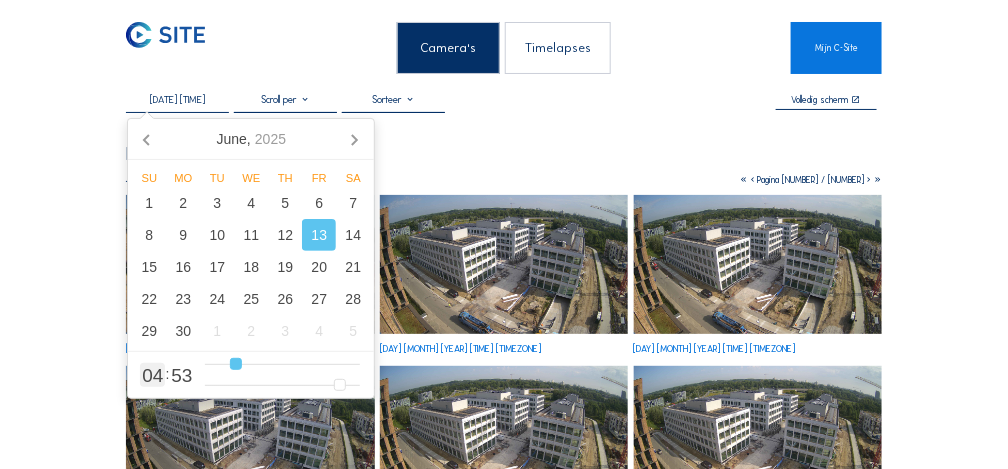 drag, startPoint x: 259, startPoint y: 362, endPoint x: 235, endPoint y: 358, distance: 24.33105 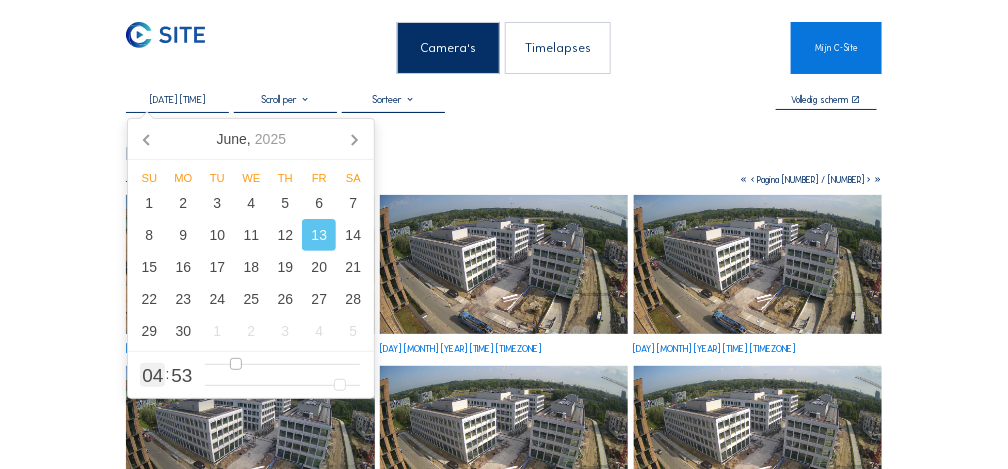 click at bounding box center [283, 364] 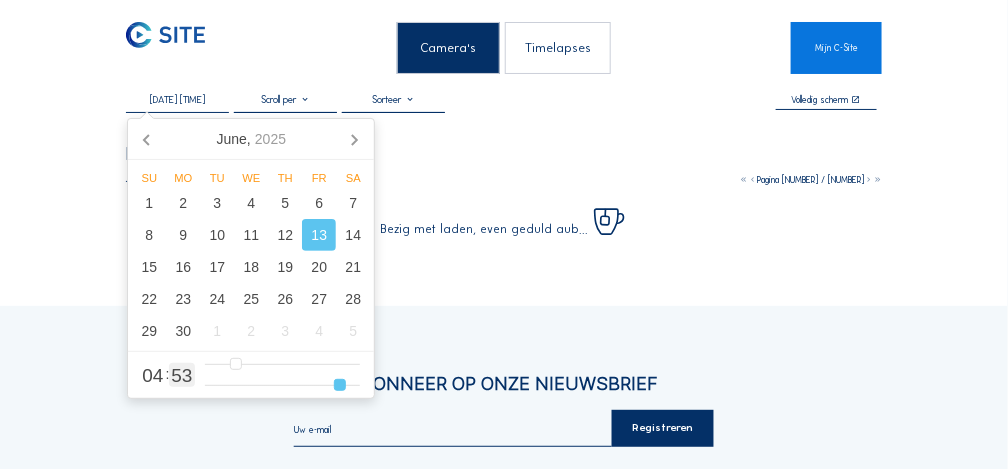 type on "[DATE] [TIME]" 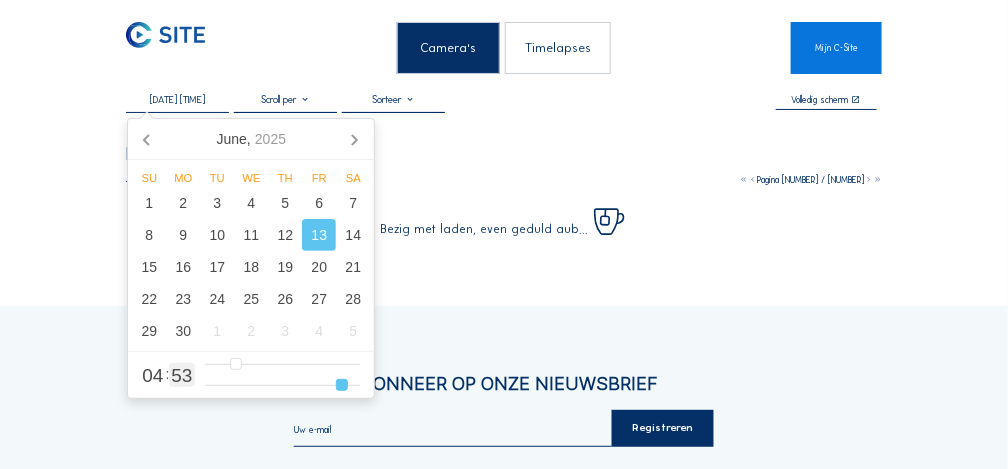 type on "[DATE] [TIME]" 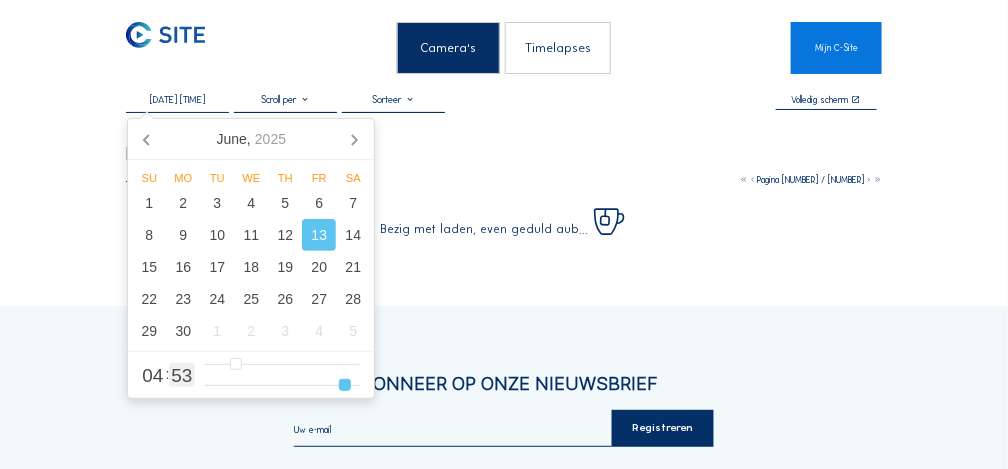 type on "[DATE] [TIME]" 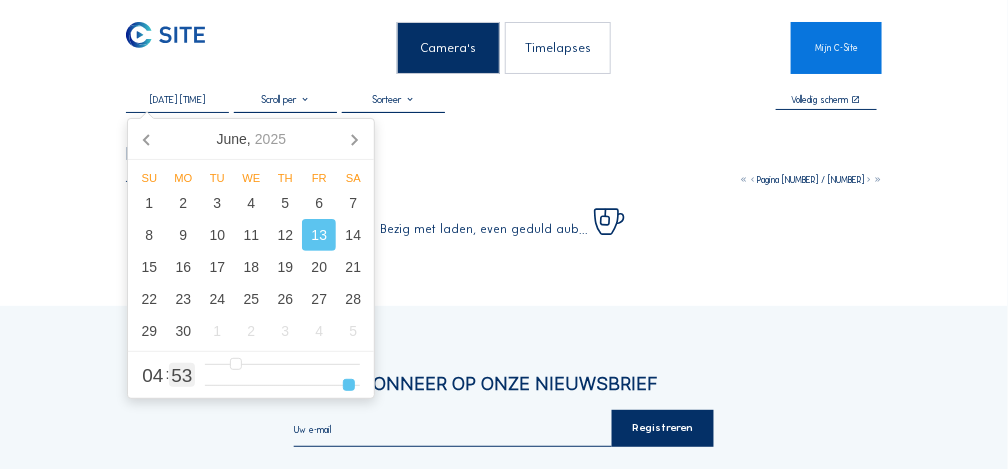 type on "[DATE] [TIME]" 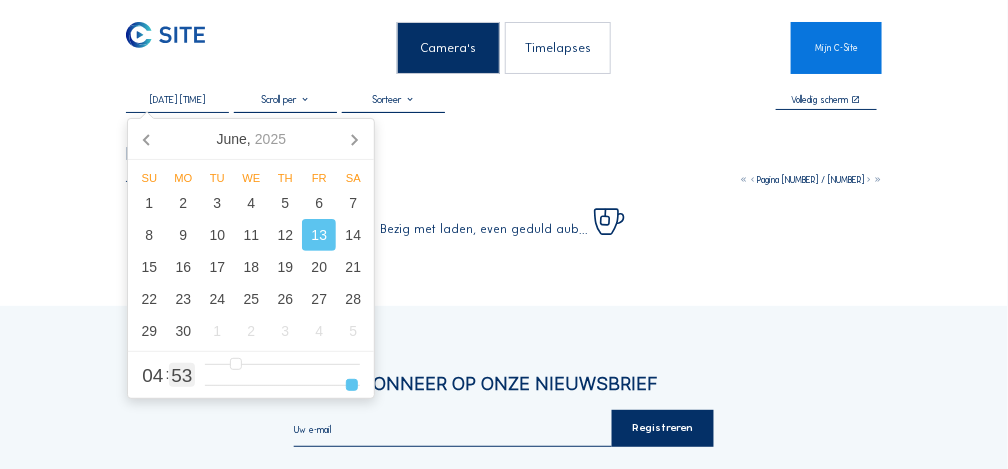 type on "[DATE] [TIME]" 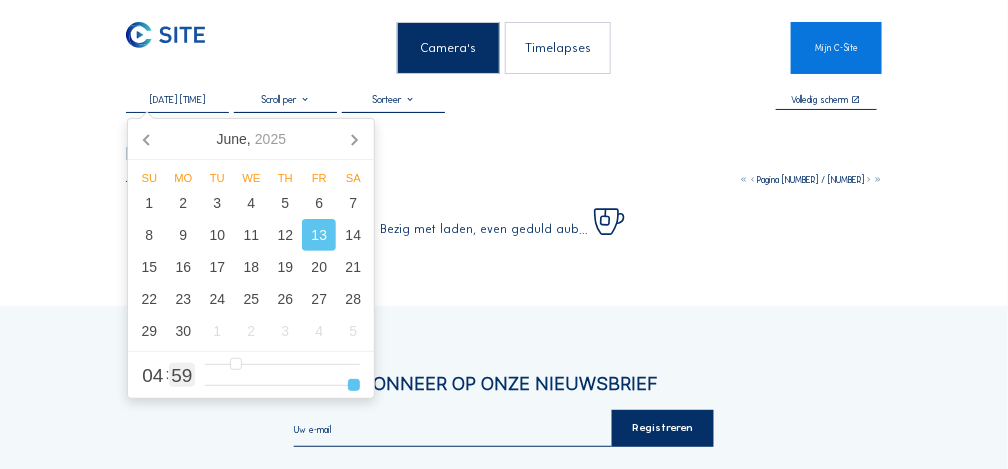 drag, startPoint x: 341, startPoint y: 386, endPoint x: 361, endPoint y: 385, distance: 20.024984 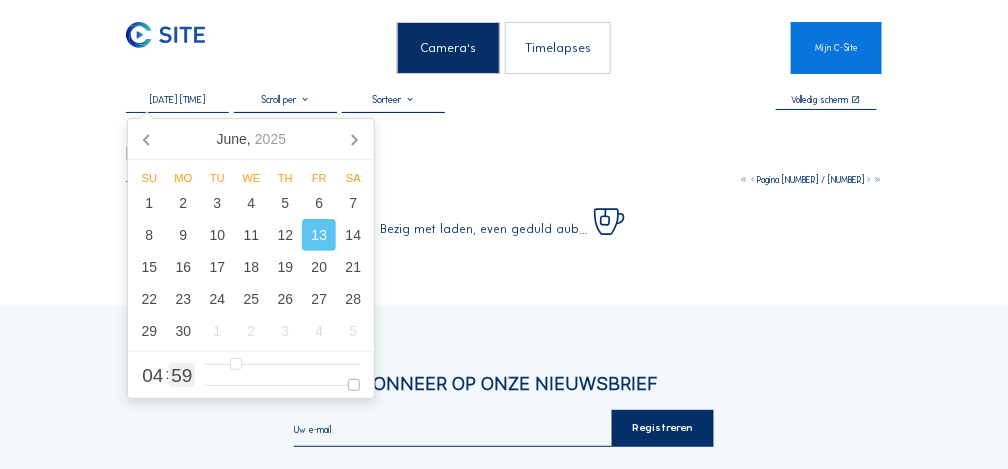 click at bounding box center (283, 385) 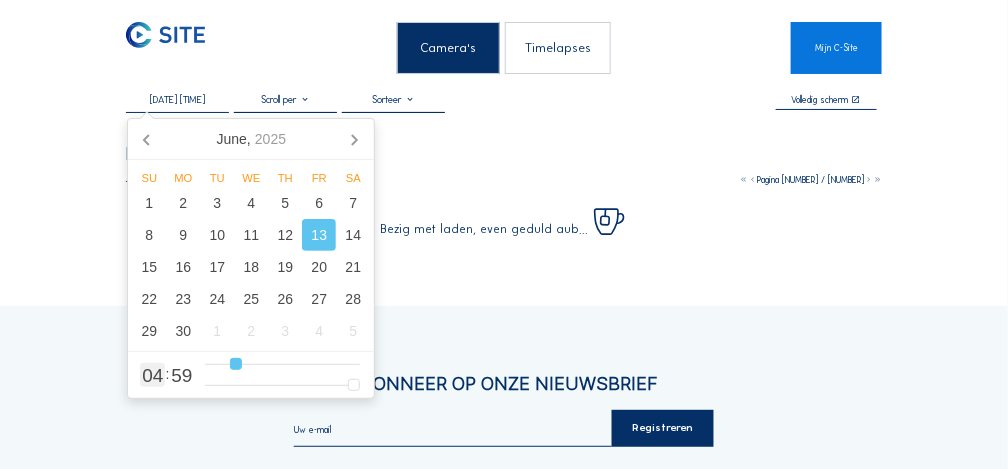 type on "[DATE] [TIME]" 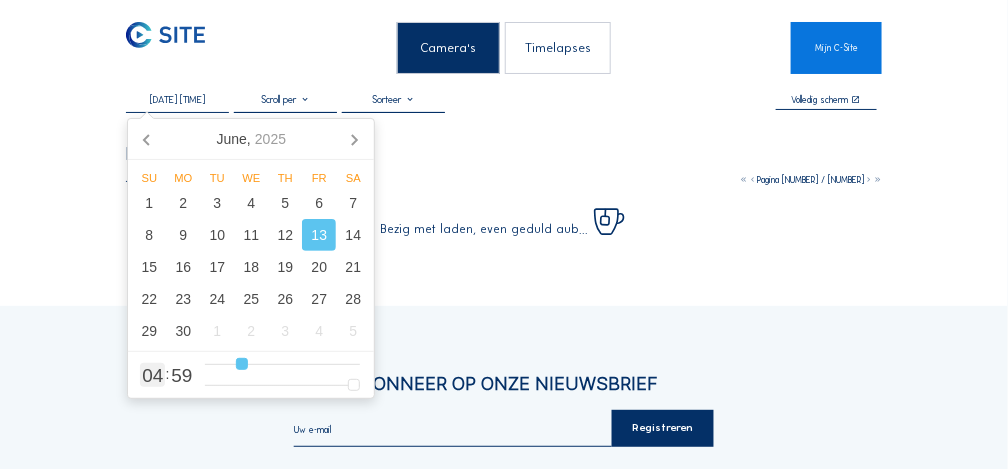 type on "[DATE] [TIME]" 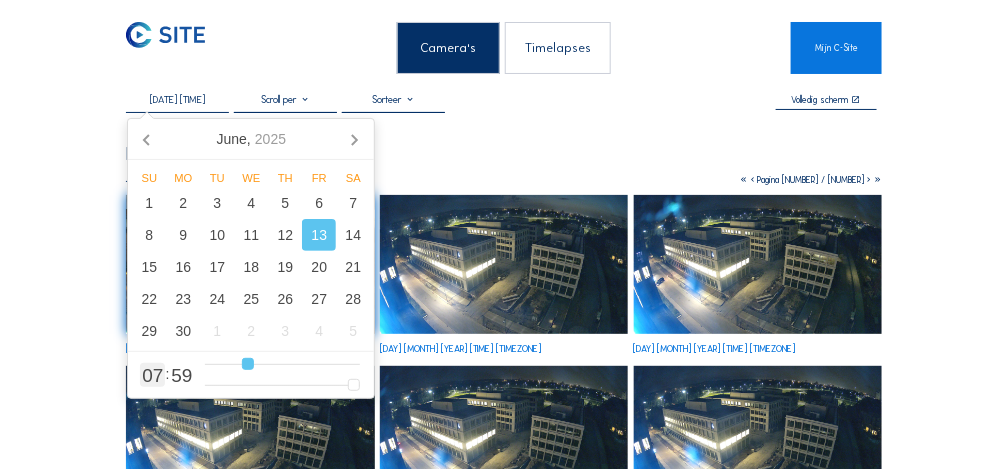 type on "[DATE] [TIME]" 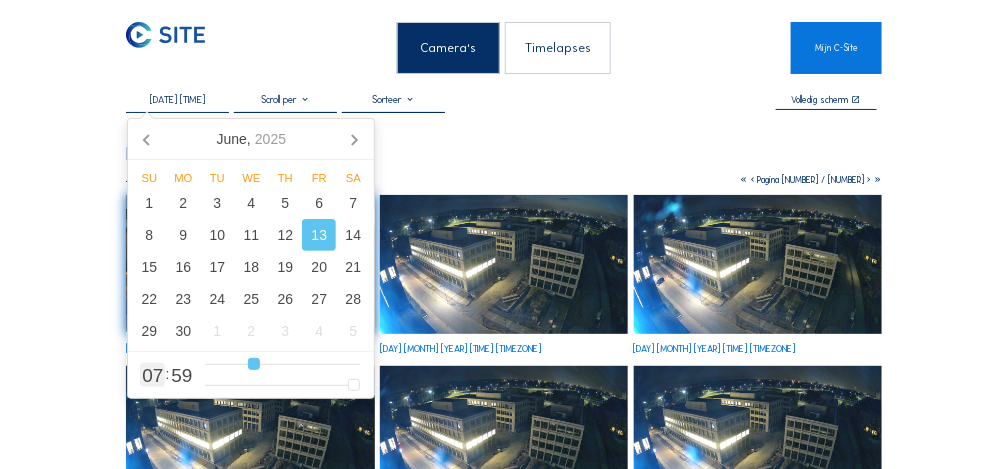 drag, startPoint x: 236, startPoint y: 368, endPoint x: 252, endPoint y: 372, distance: 16.492422 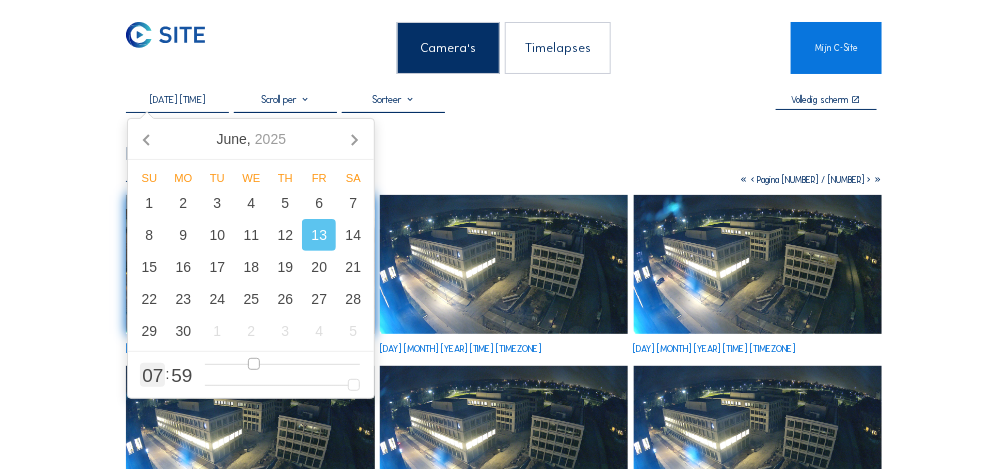 click at bounding box center [283, 364] 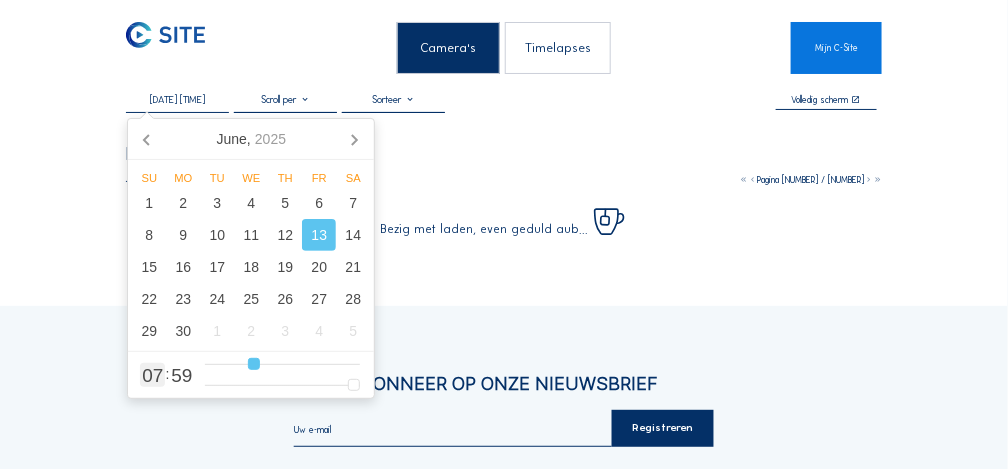 type on "[DATE] [TIME]" 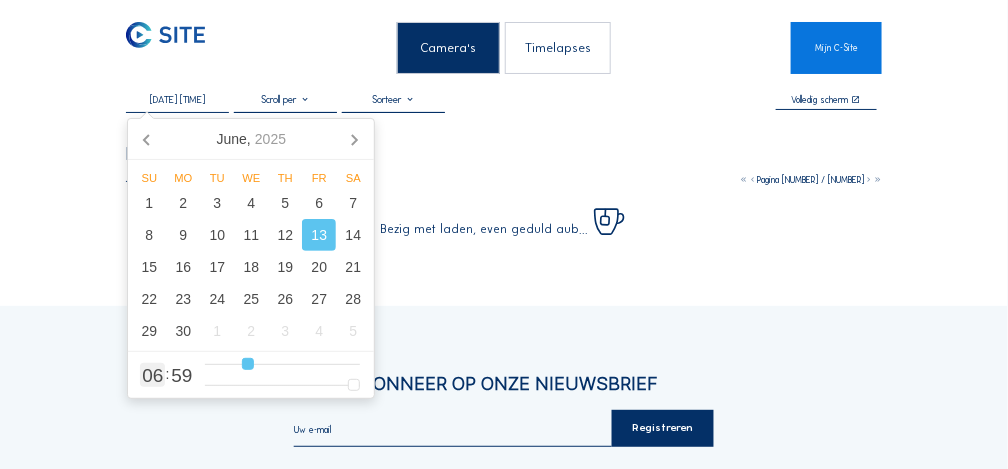 type on "6" 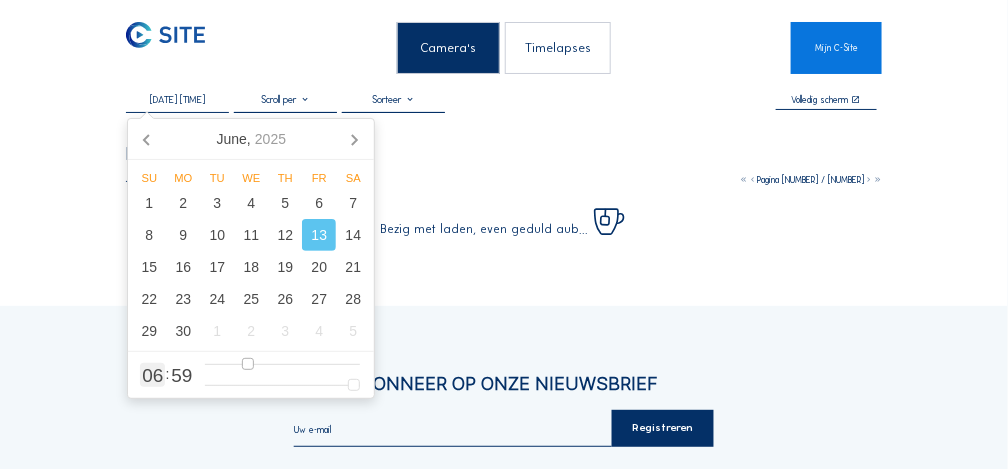 click at bounding box center [283, 364] 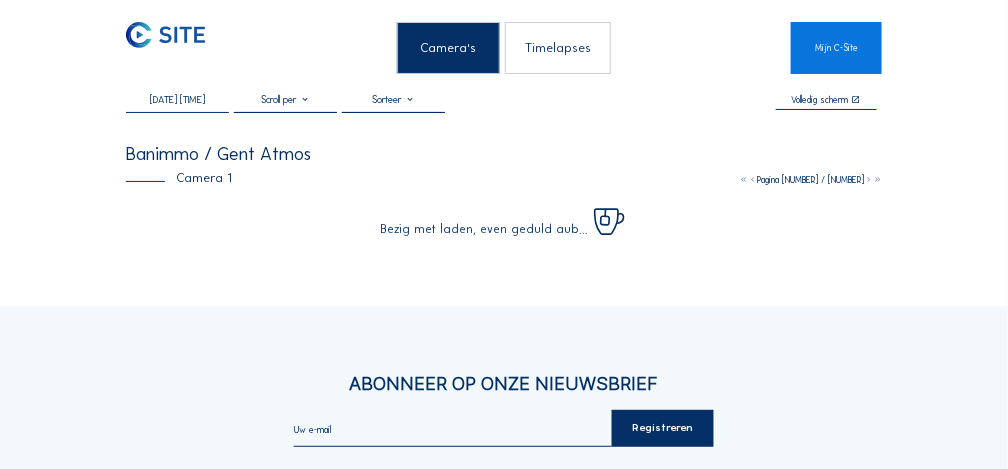 click on "[DATE] [TIME] Volledig scherm" at bounding box center (504, 102) 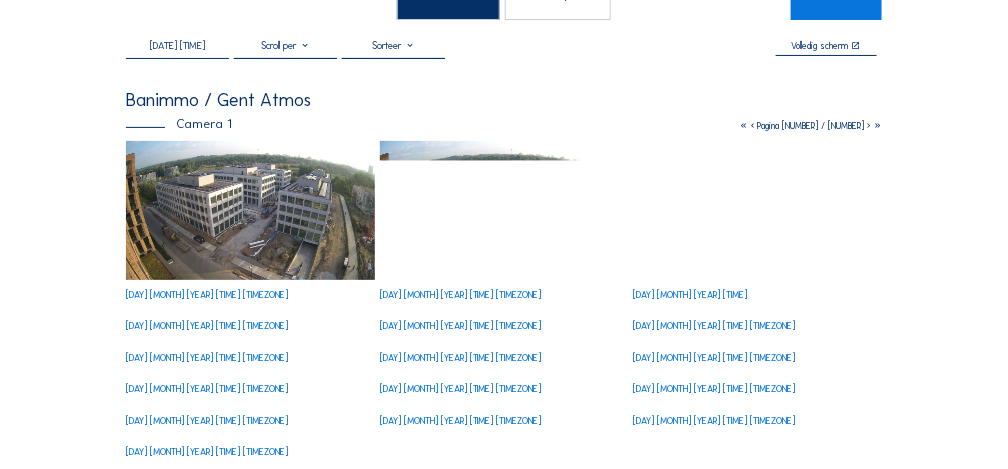 scroll, scrollTop: 133, scrollLeft: 0, axis: vertical 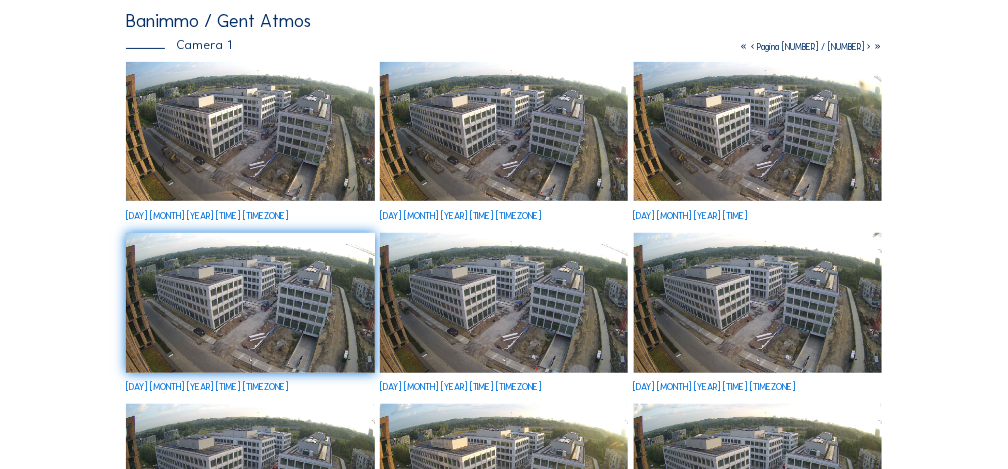 click at bounding box center (250, 132) 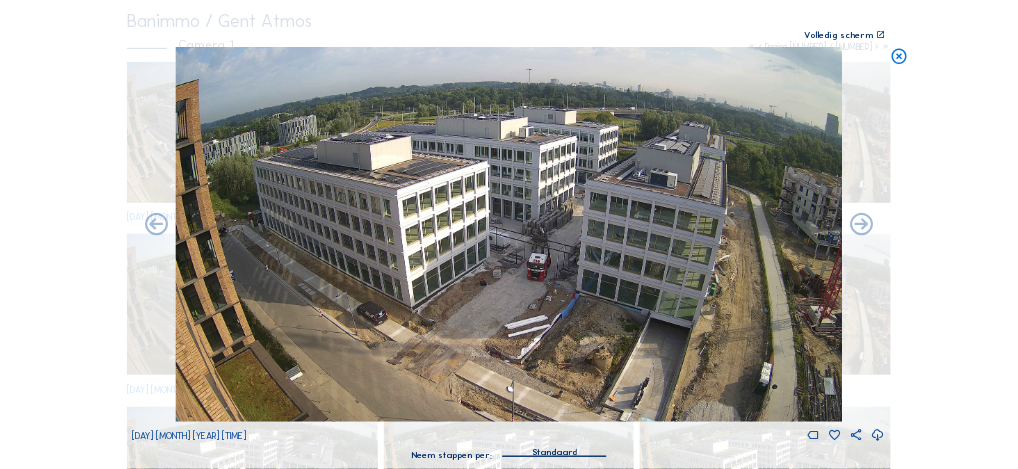 click at bounding box center [900, 56] 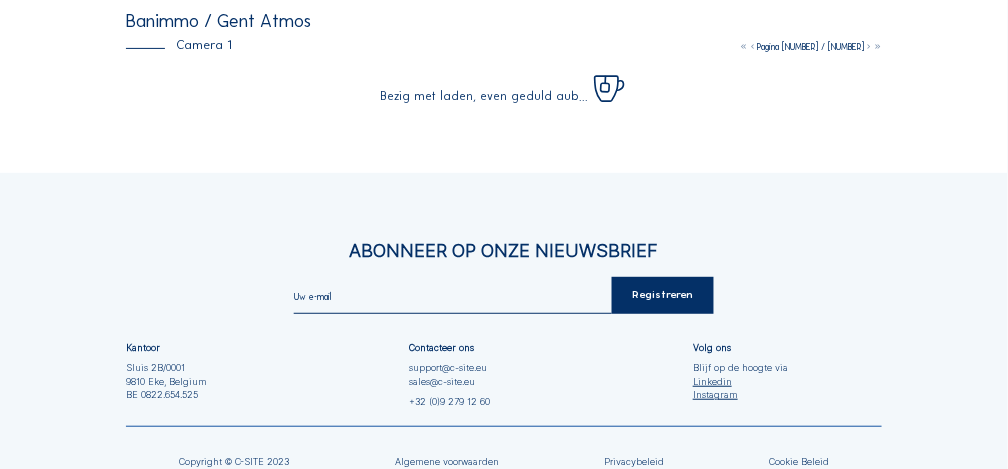 click on "Camera's   Timelapses  Mijn C-Site [DATE] [TIME] Volledig scherm Banimmo / Gent Atmos Camera   Pagina [NUMBER] / [NUMBER]  Bezig met laden, even geduld aub...  Abonneer op onze nieuwsbrief   Registreren   Kantoor   Sluis [NUMBER]B/[NUMBER]  [POSTAL_CODE] [CITY], [COUNTRY]   BE [VAT_NUMBER]   Contacteer ons  support@example.com sales@example.com  +[PHONE]   Volg ons   Blijf op de hoogte via  Linkedin Instagram Copyright © C-SITE [YEAR]  Algemene voorwaarden   Privacybeleid   Cookie Beleid  Vragen over ons platform? Wij begeleiden u graag. Contacteer ons op  support@example.com of  +[PHONE]" at bounding box center (504, 213) 